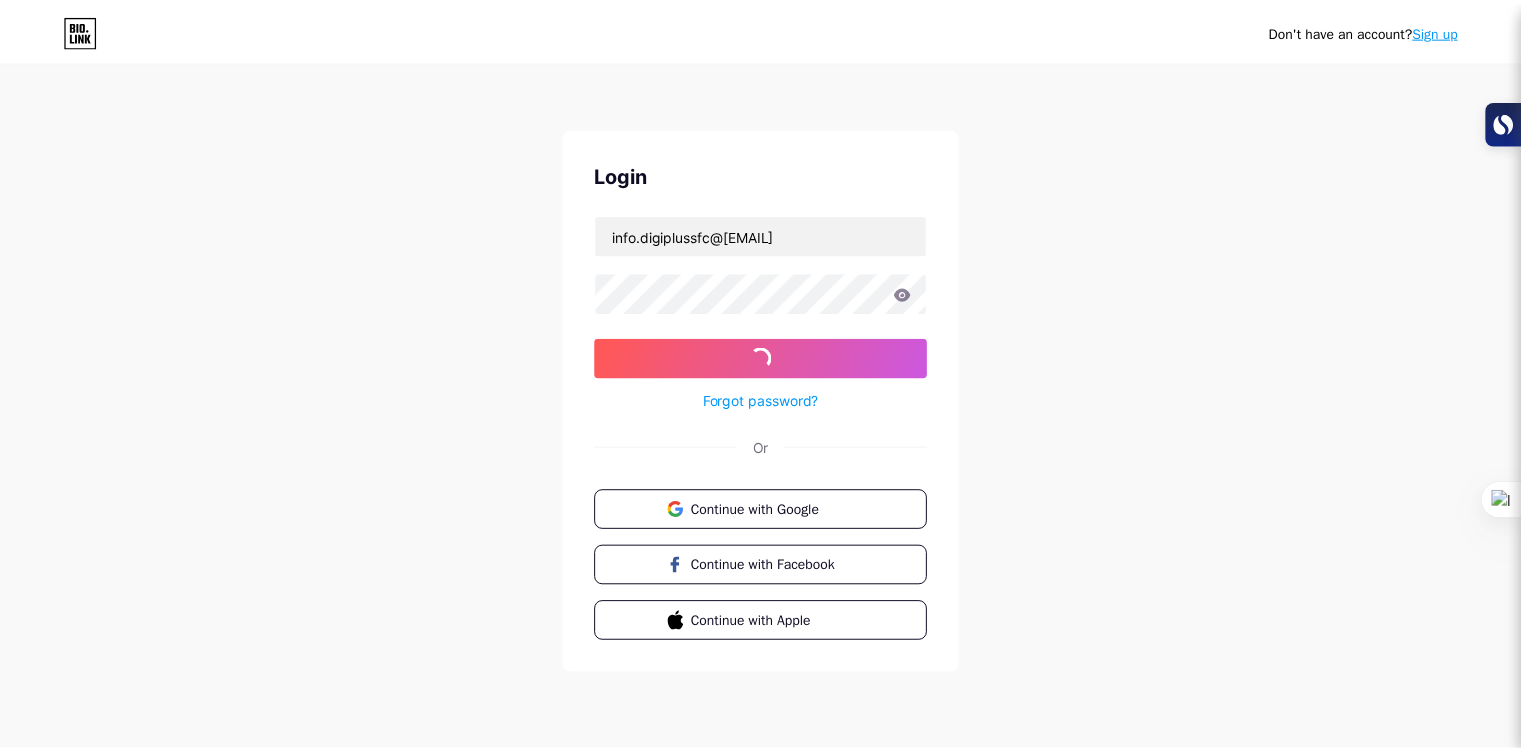 scroll, scrollTop: 0, scrollLeft: 0, axis: both 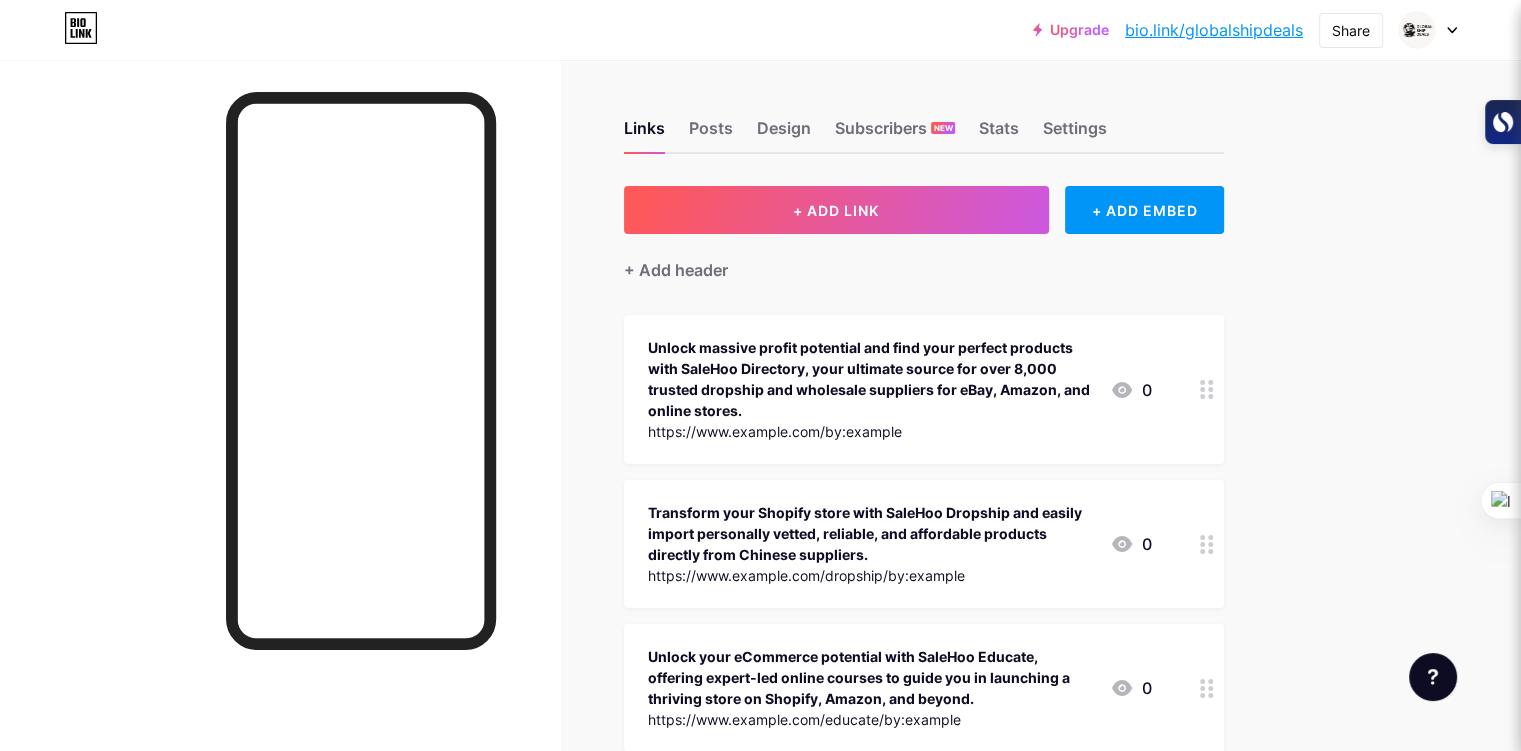 click on "Design" at bounding box center (784, 134) 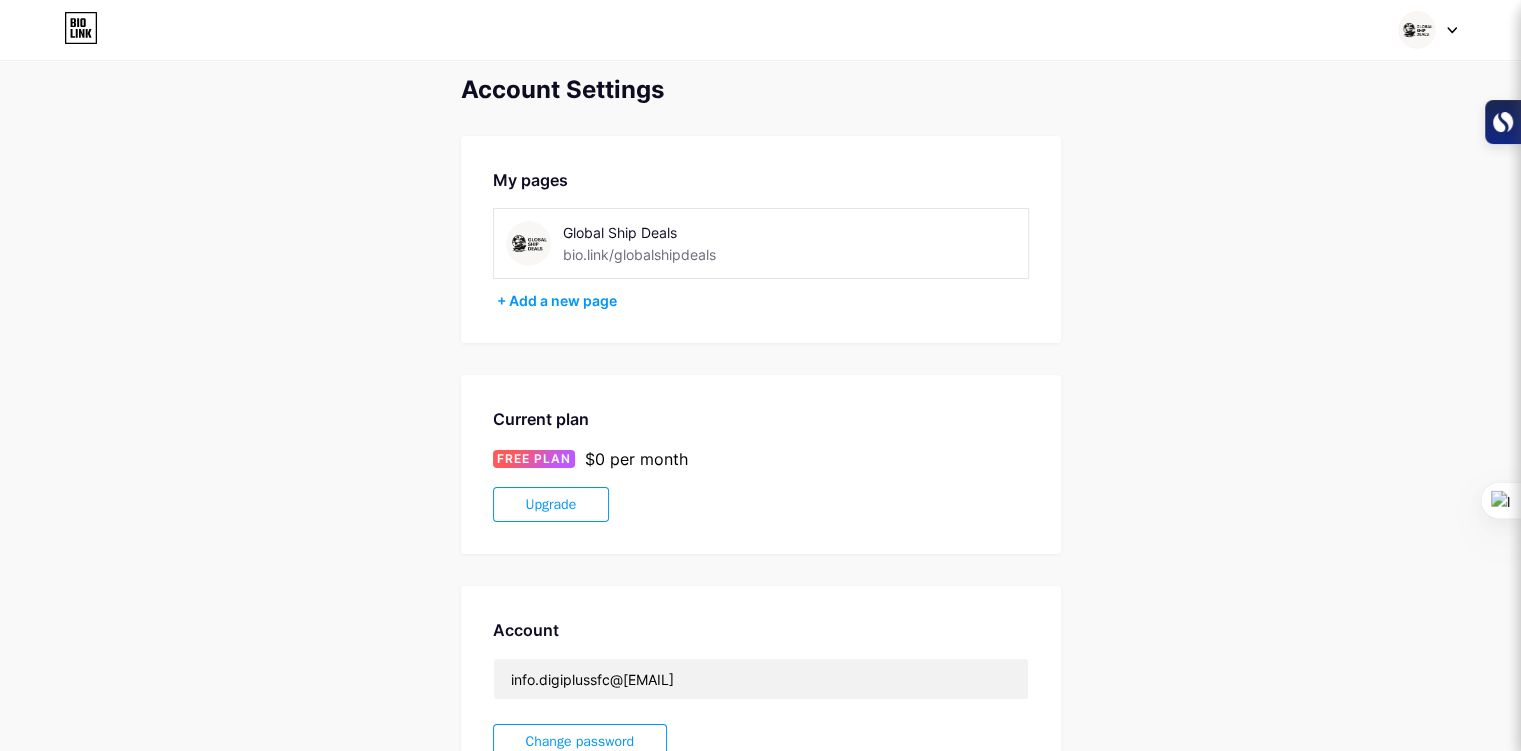 scroll, scrollTop: 0, scrollLeft: 0, axis: both 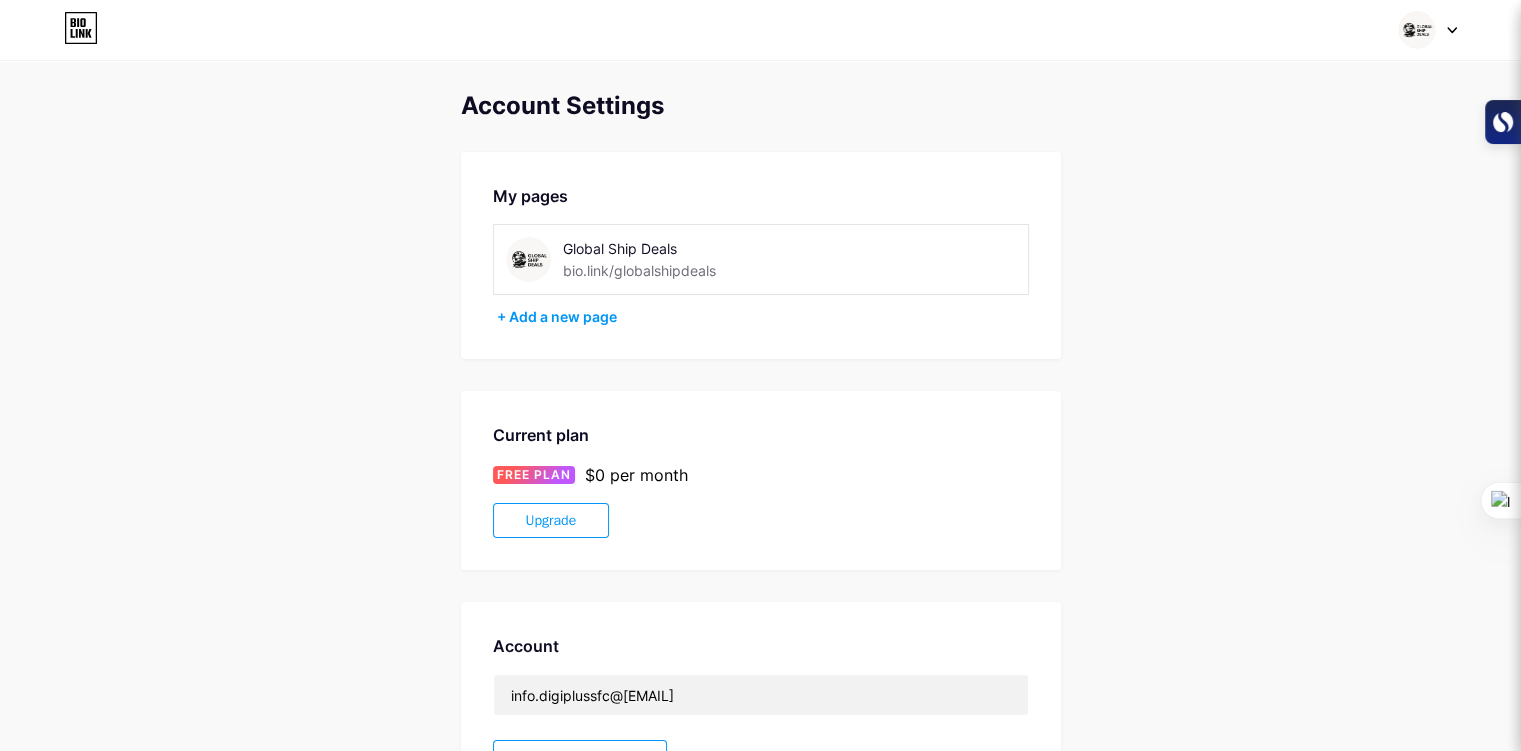 click at bounding box center [1417, 30] 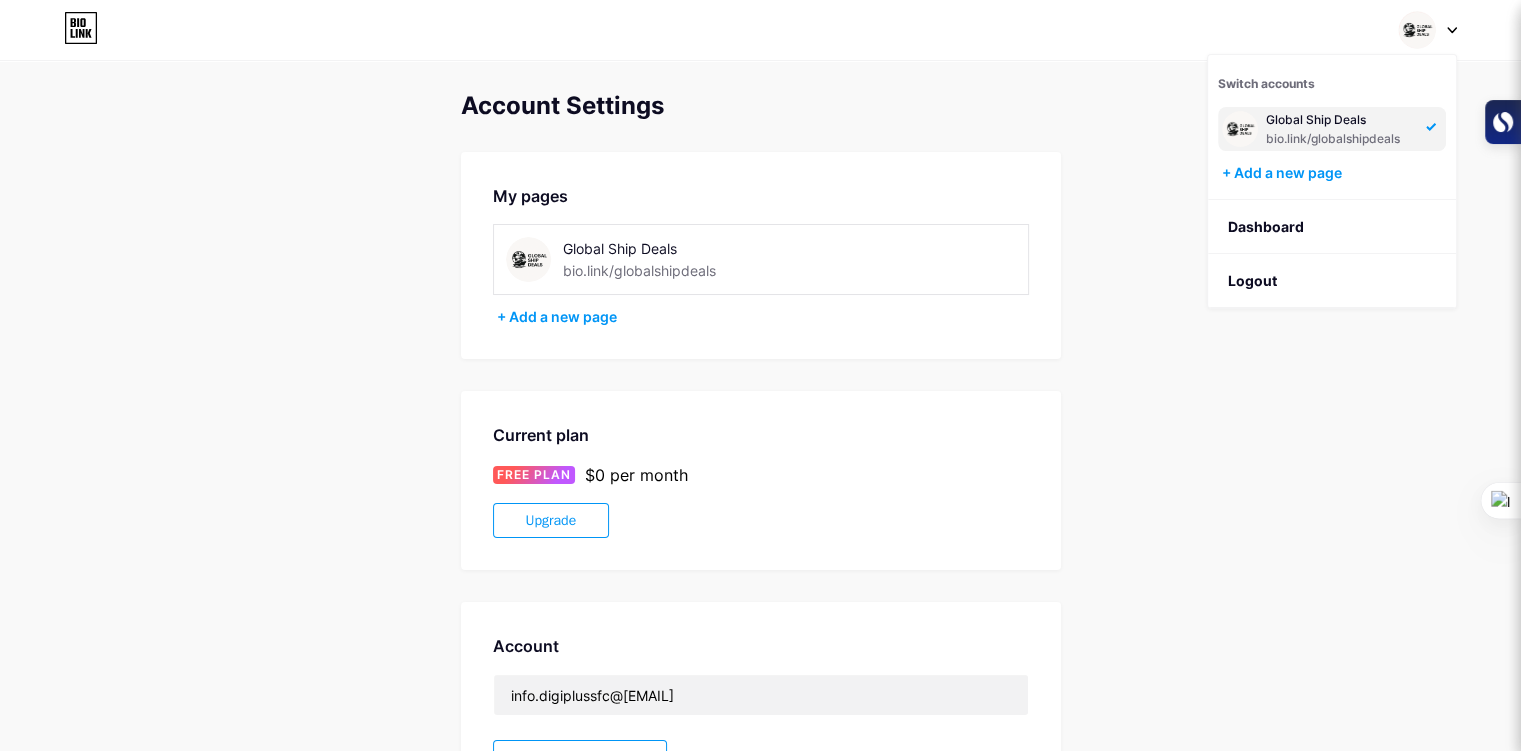 click on "Dashboard" at bounding box center [1332, 227] 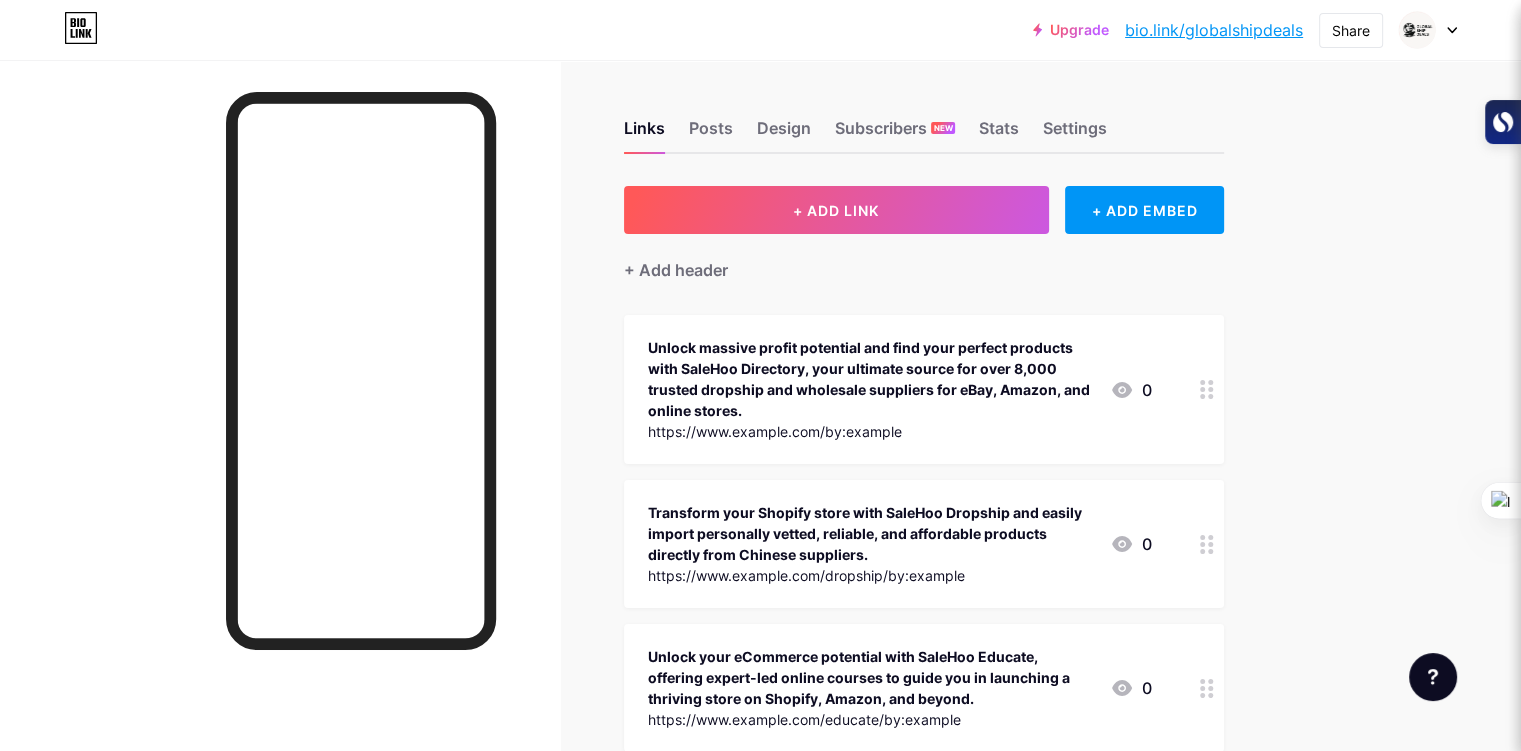 click on "Posts" at bounding box center (711, 134) 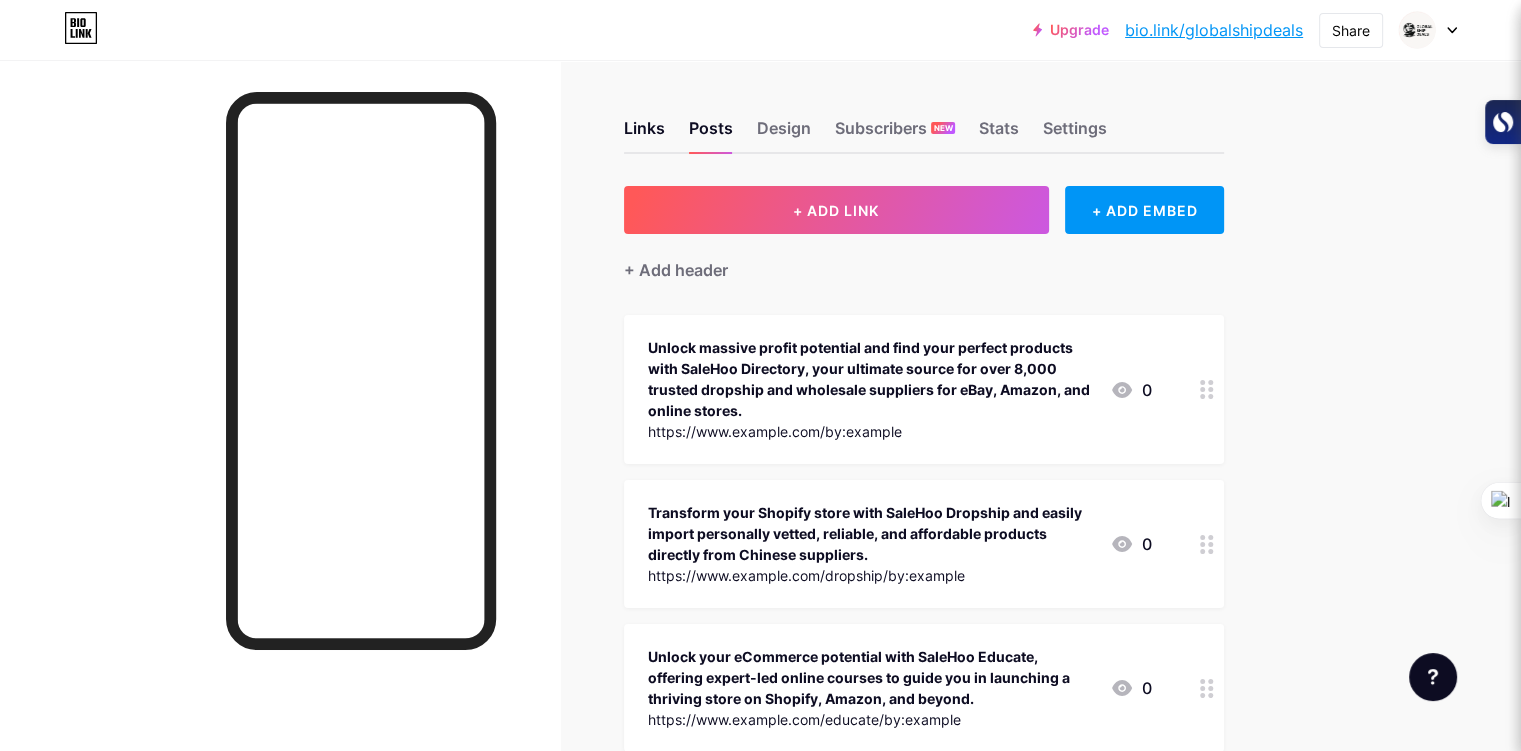 click on "Settings" at bounding box center (1075, 134) 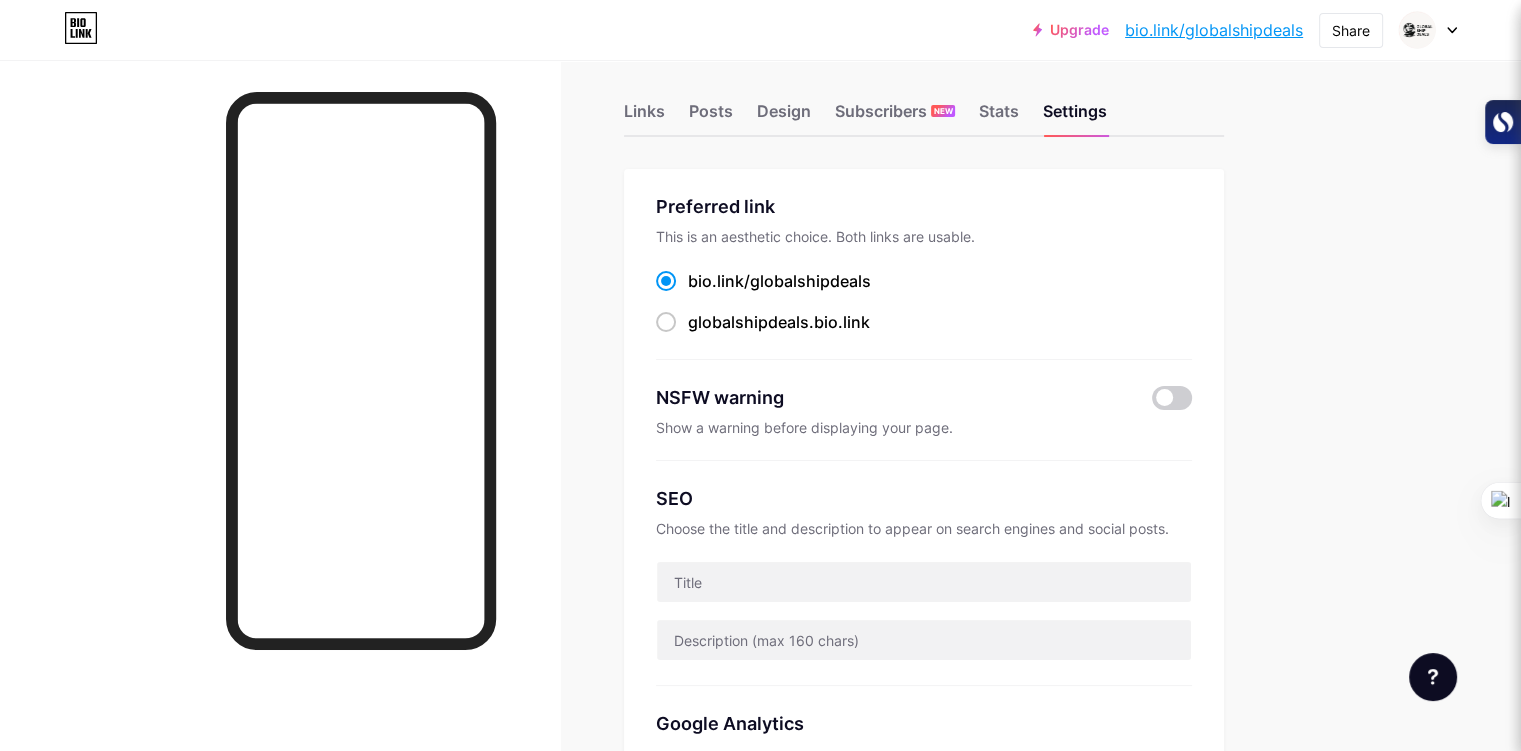 scroll, scrollTop: 0, scrollLeft: 0, axis: both 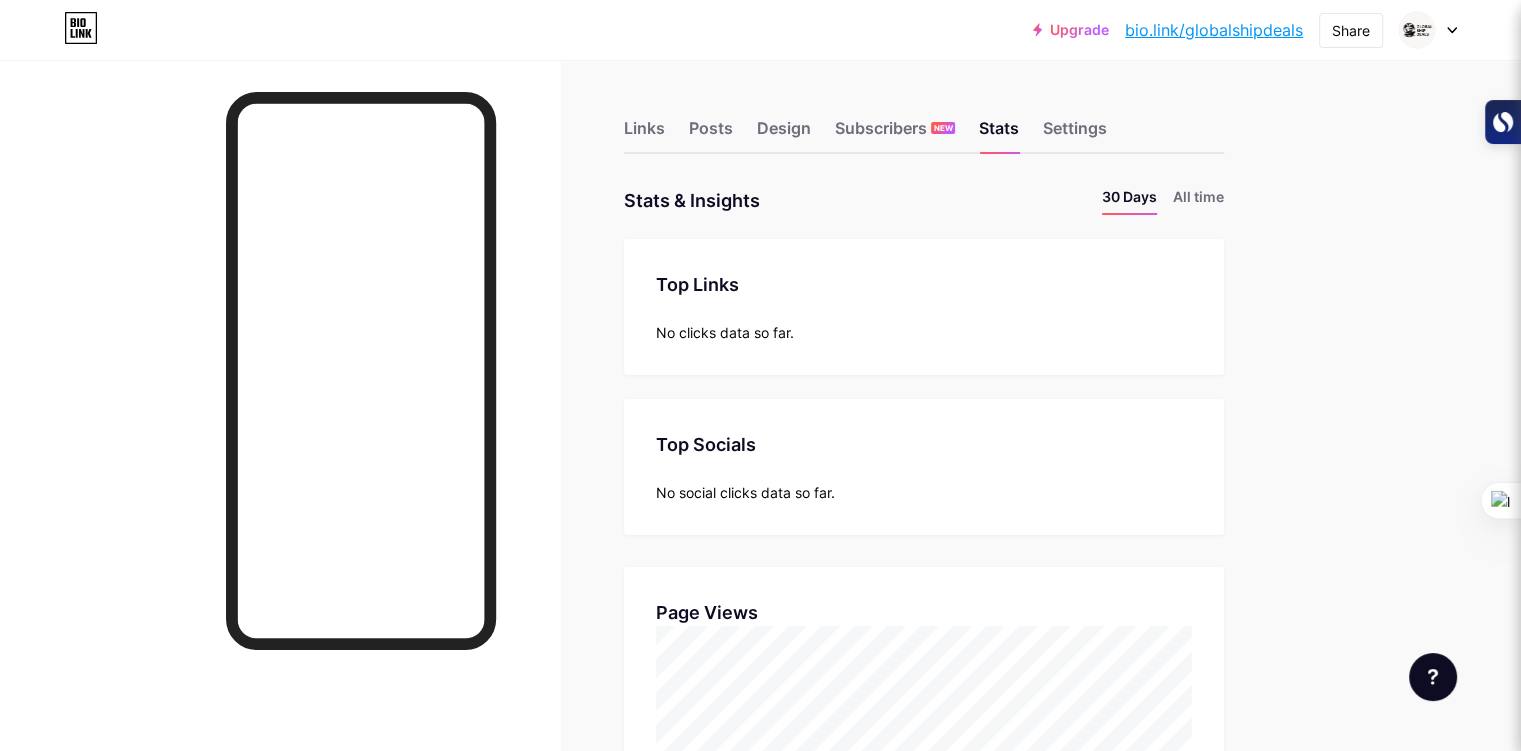 click at bounding box center [1417, 30] 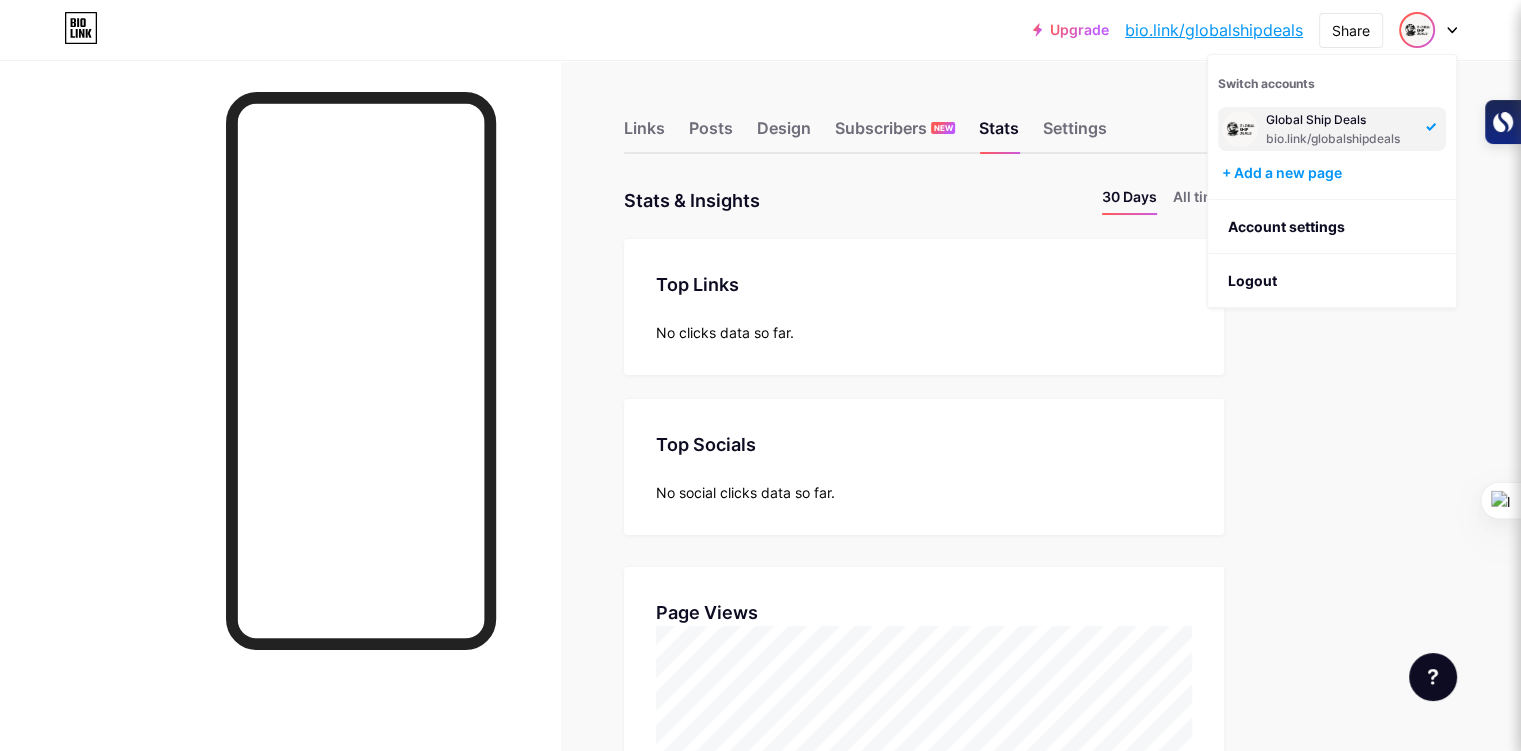 click on "Global Ship Deals" at bounding box center [1340, 120] 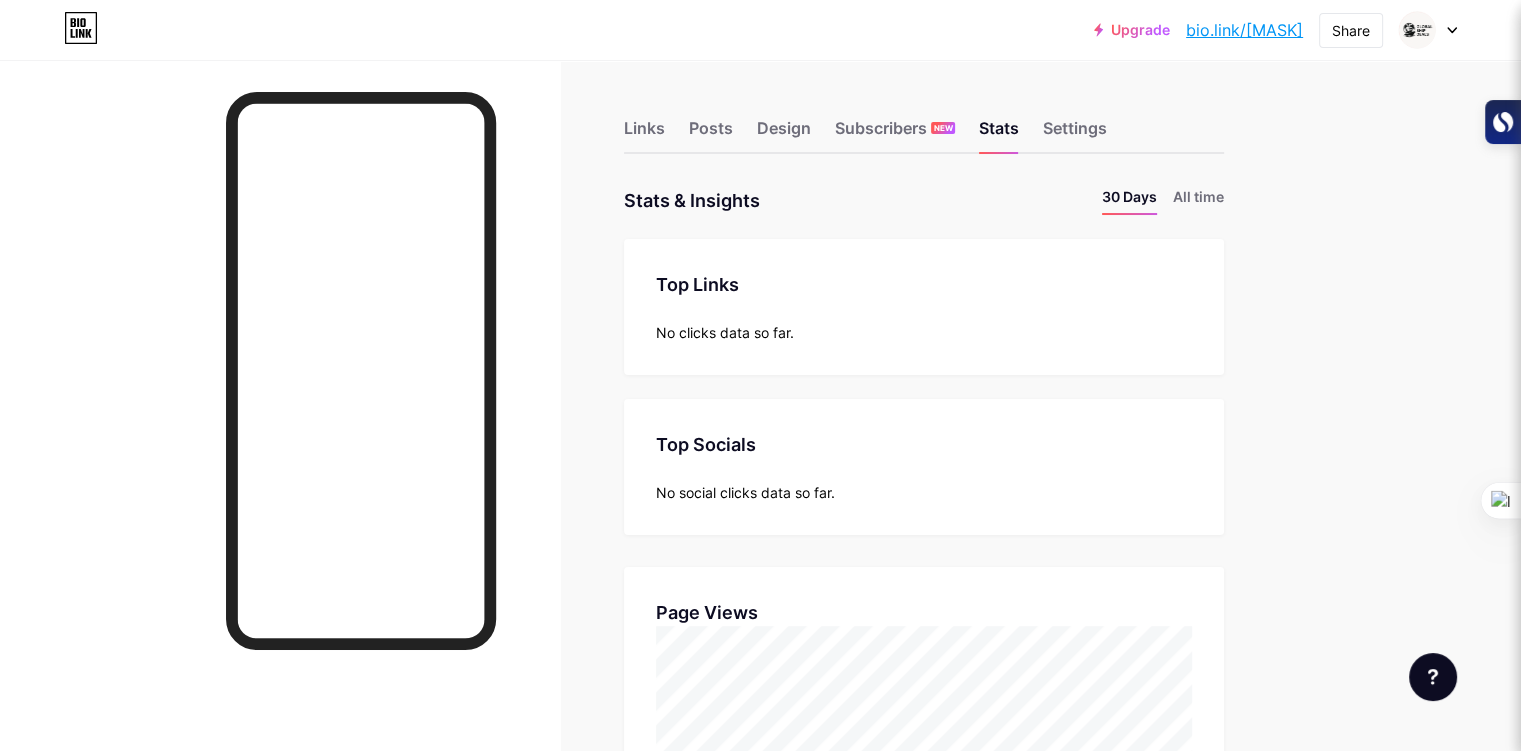 scroll, scrollTop: 999248, scrollLeft: 998479, axis: both 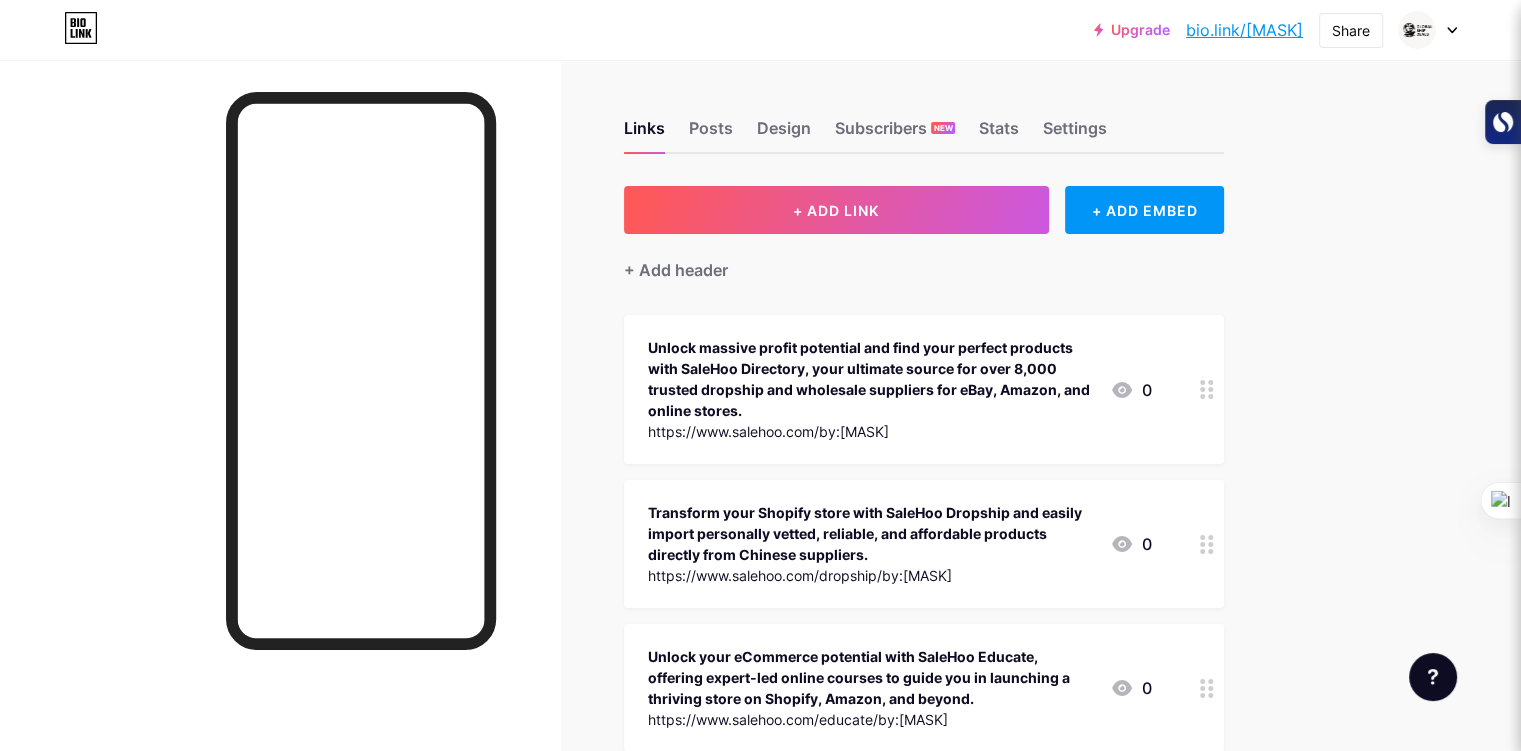 click at bounding box center (1428, 30) 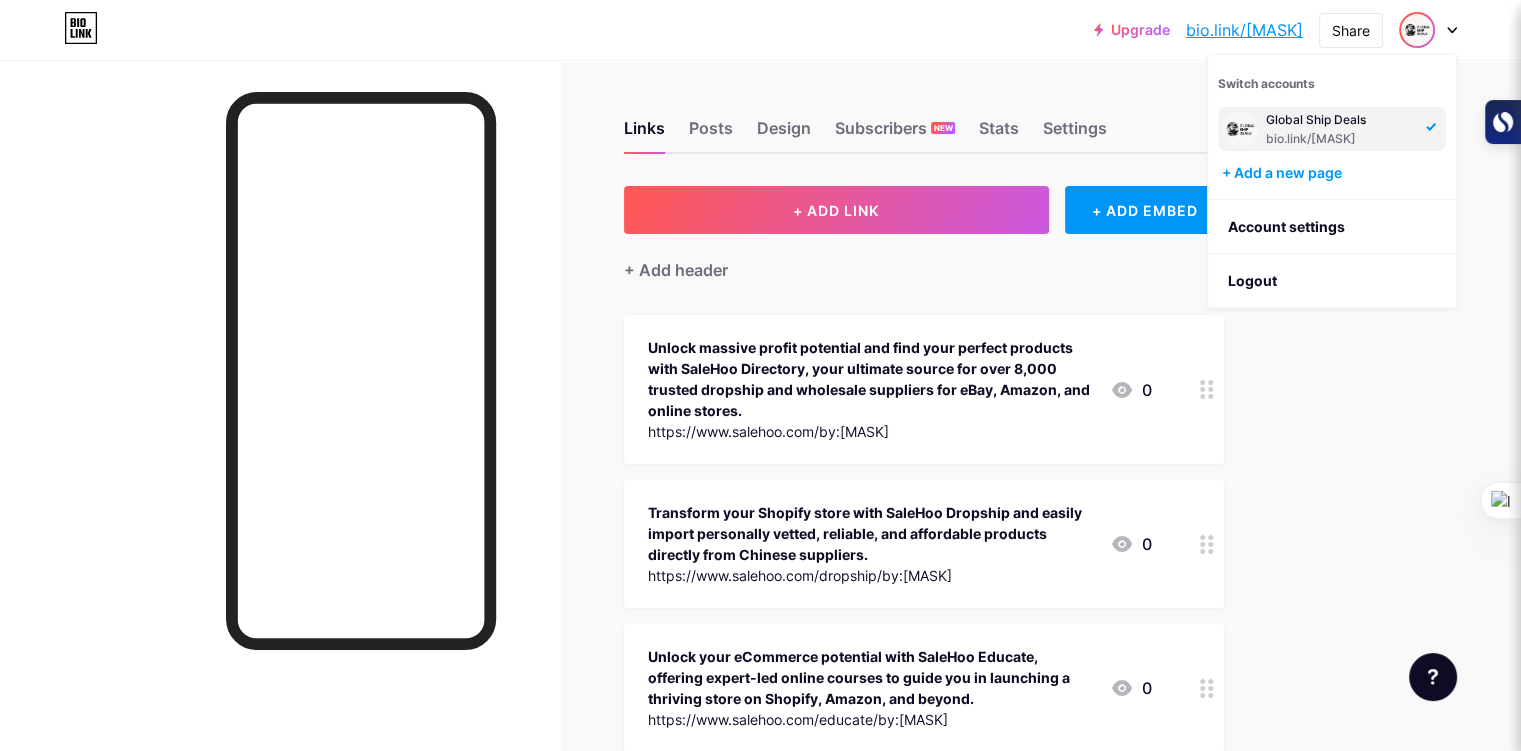 click on "Account settings" at bounding box center (1332, 227) 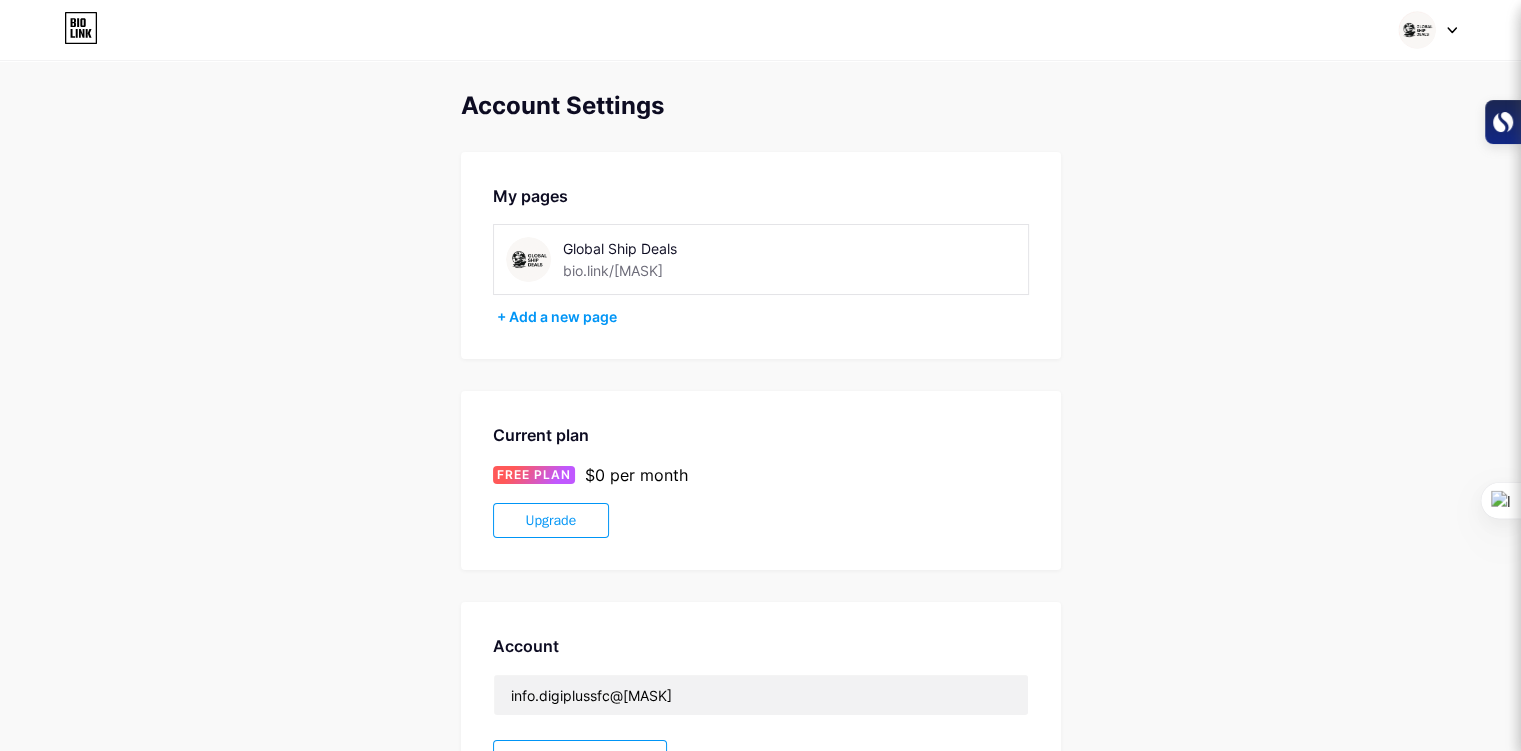 click on "bio.link/[MASK]" at bounding box center (613, 270) 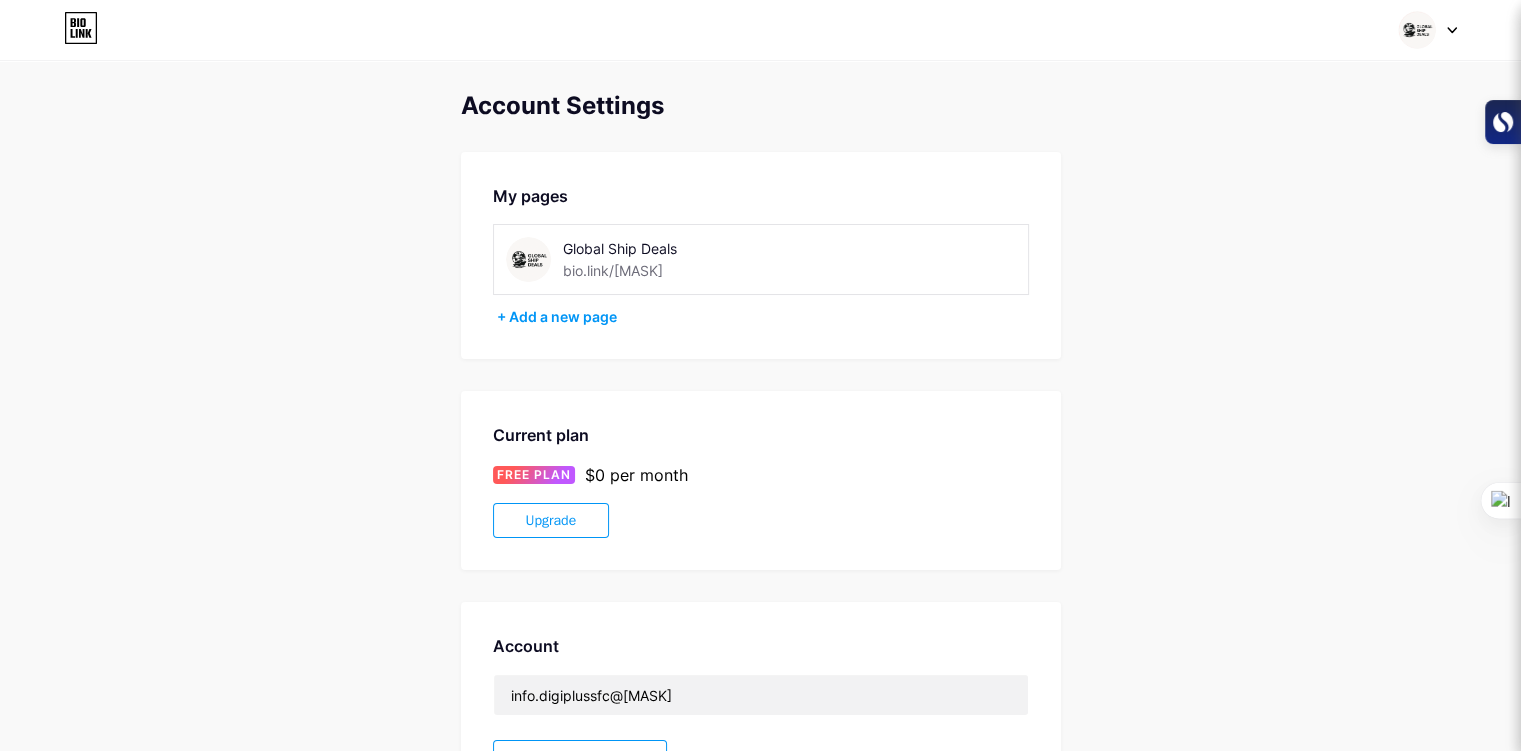 click on "Global Ship Deals" at bounding box center (670, 248) 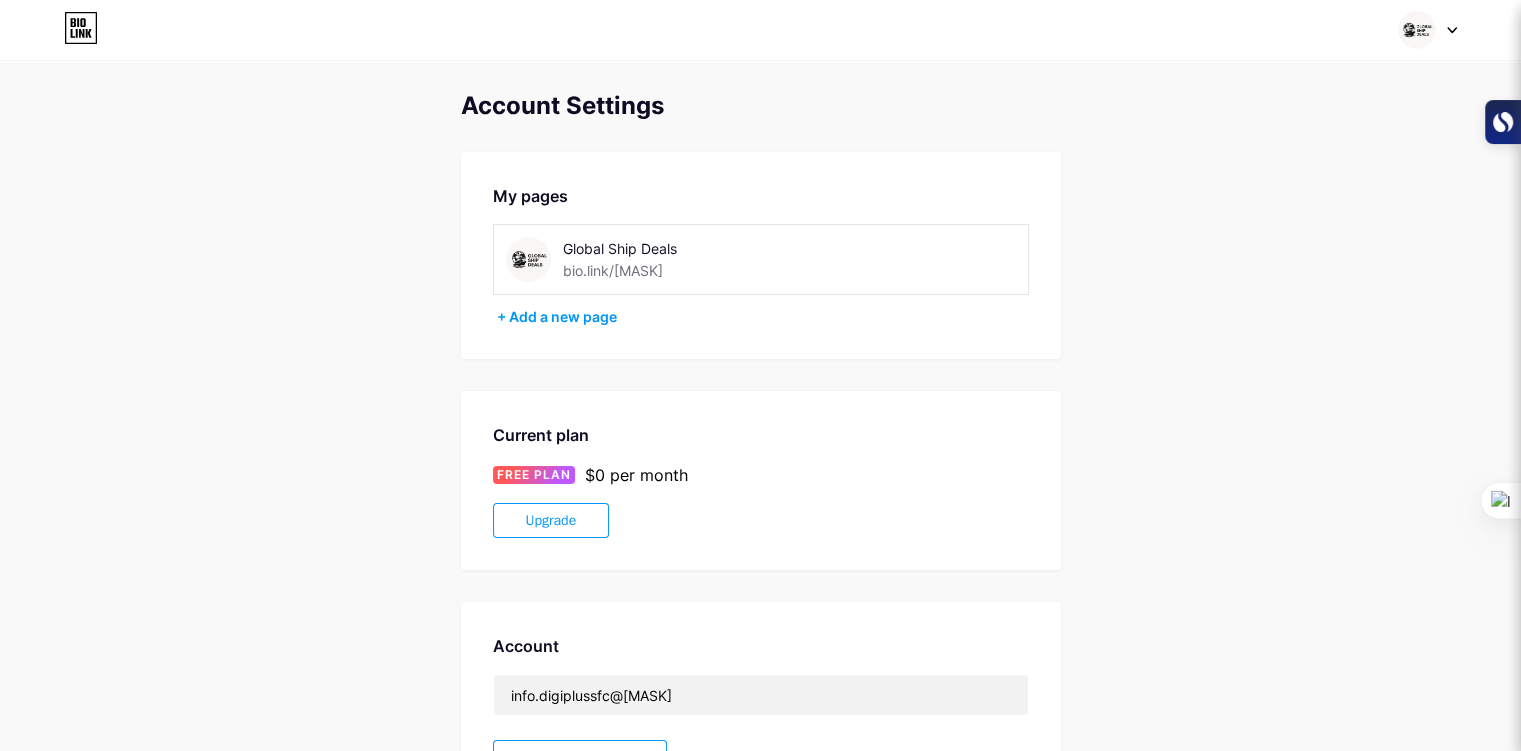 click on "Global Ship Deals" at bounding box center [670, 248] 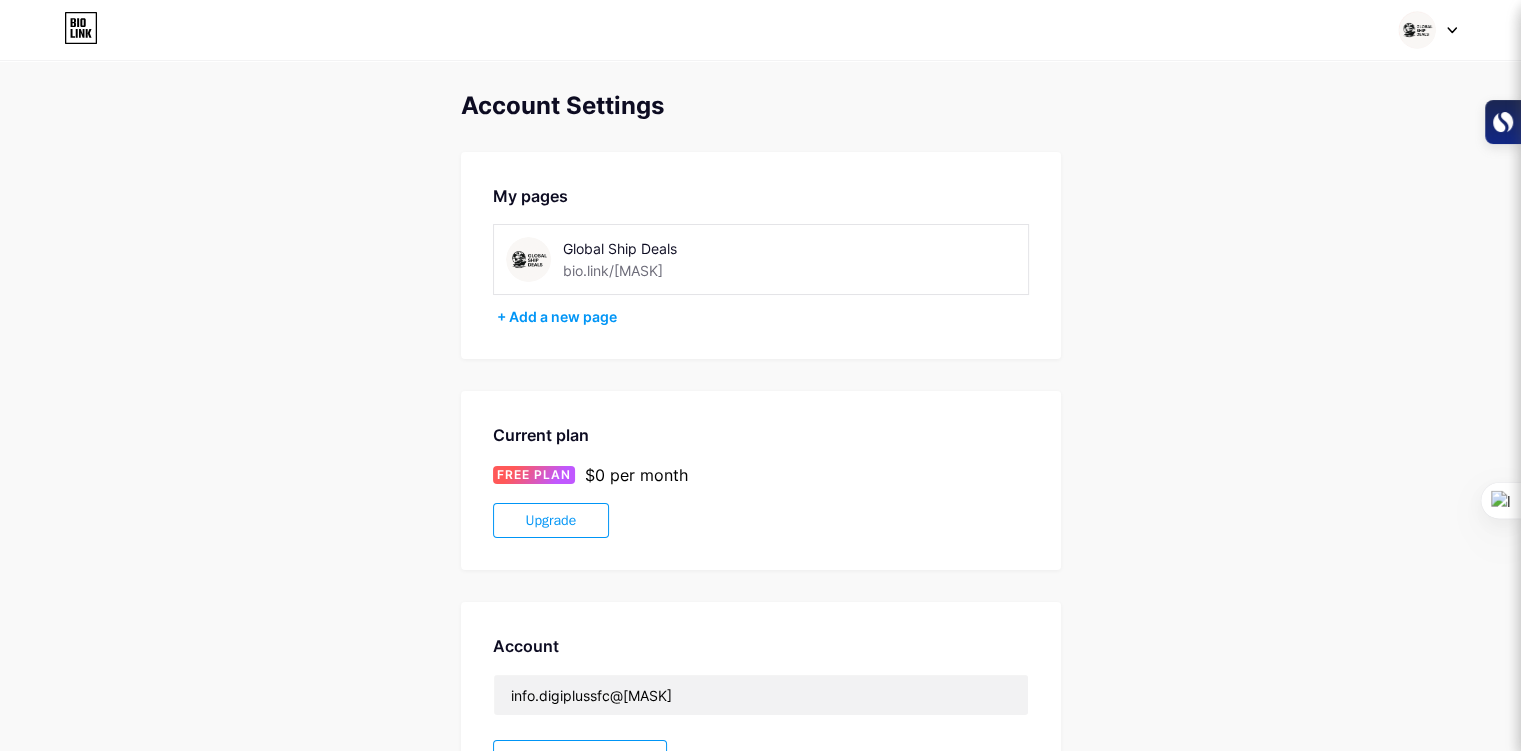 click on "Global Ship Deals" at bounding box center [670, 248] 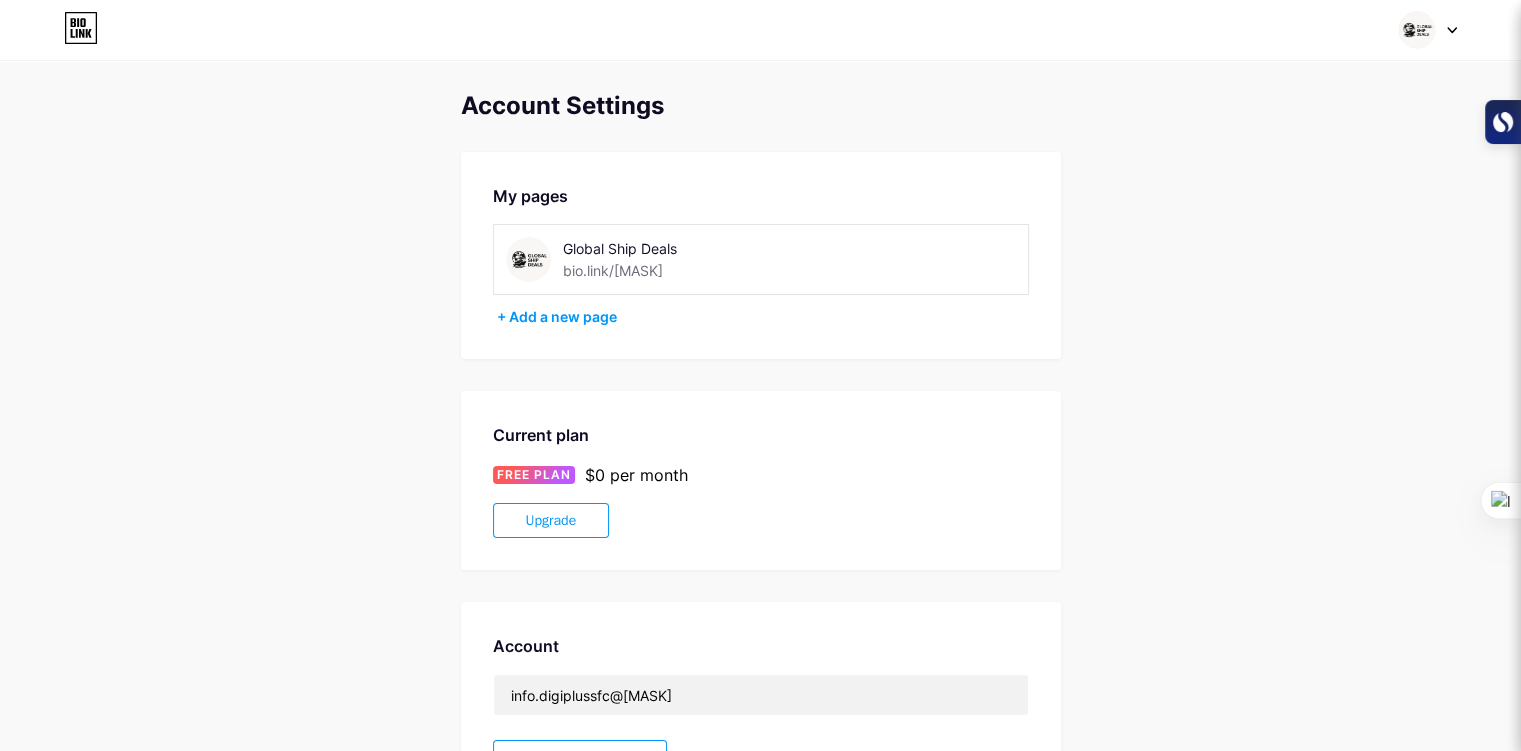 click at bounding box center (528, 259) 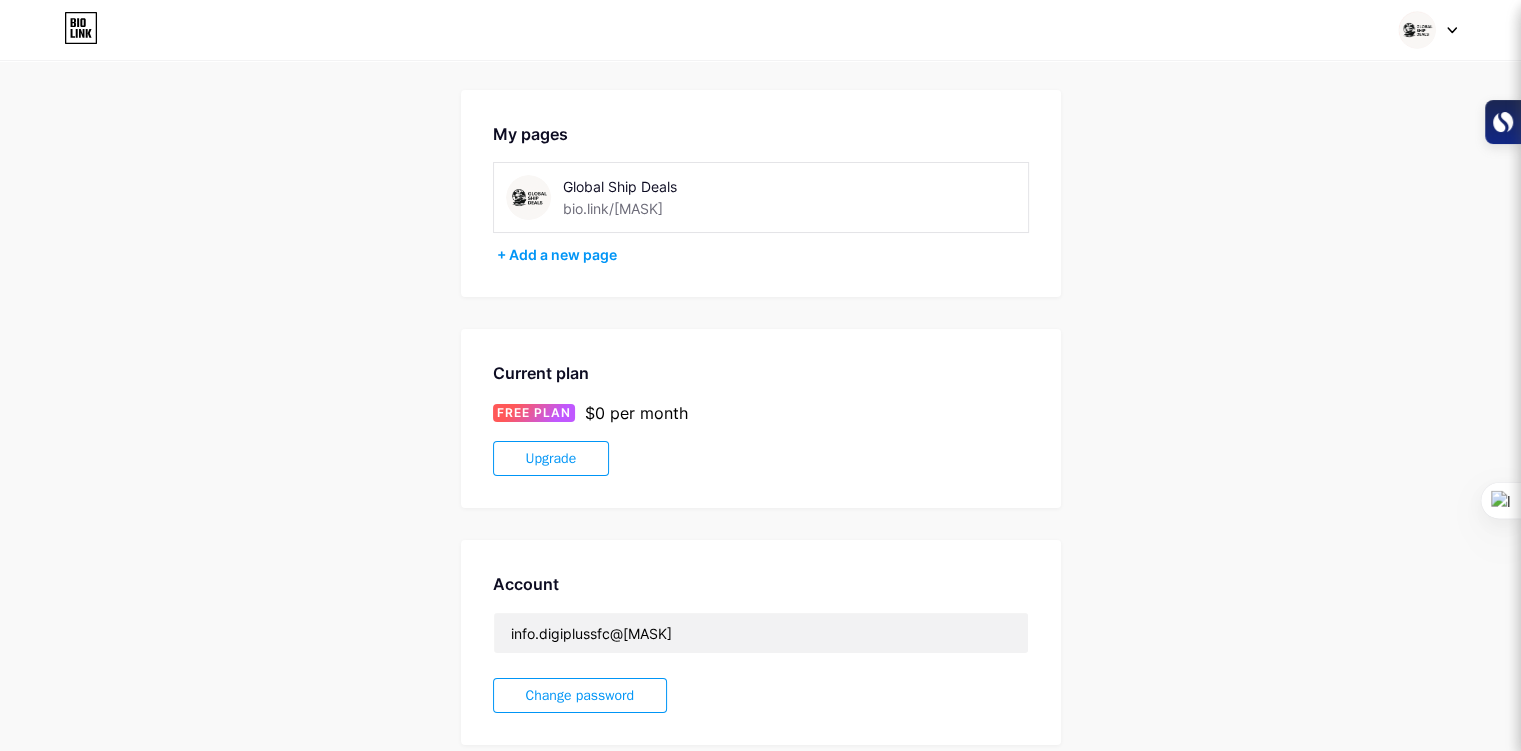 scroll, scrollTop: 0, scrollLeft: 0, axis: both 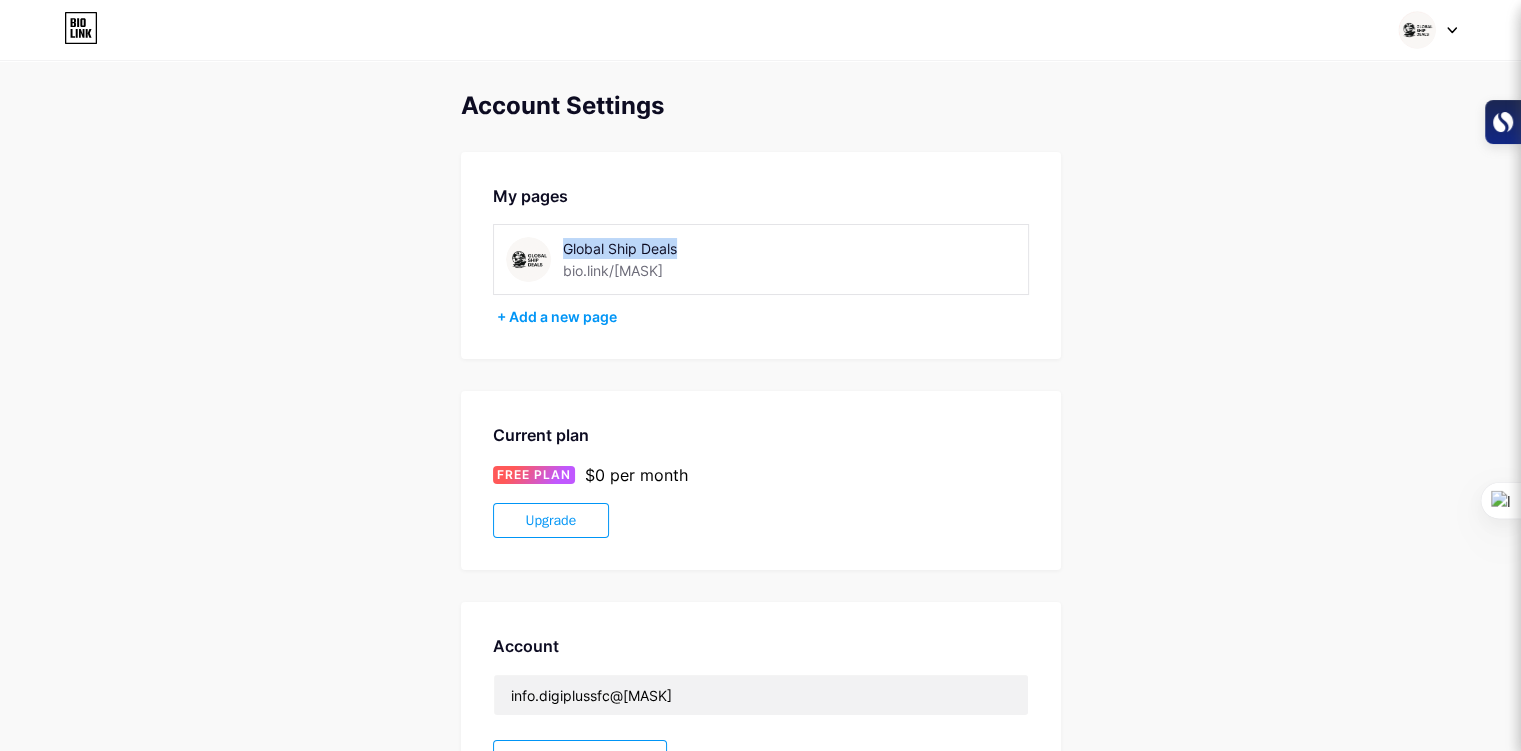 drag, startPoint x: 692, startPoint y: 247, endPoint x: 561, endPoint y: 249, distance: 131.01526 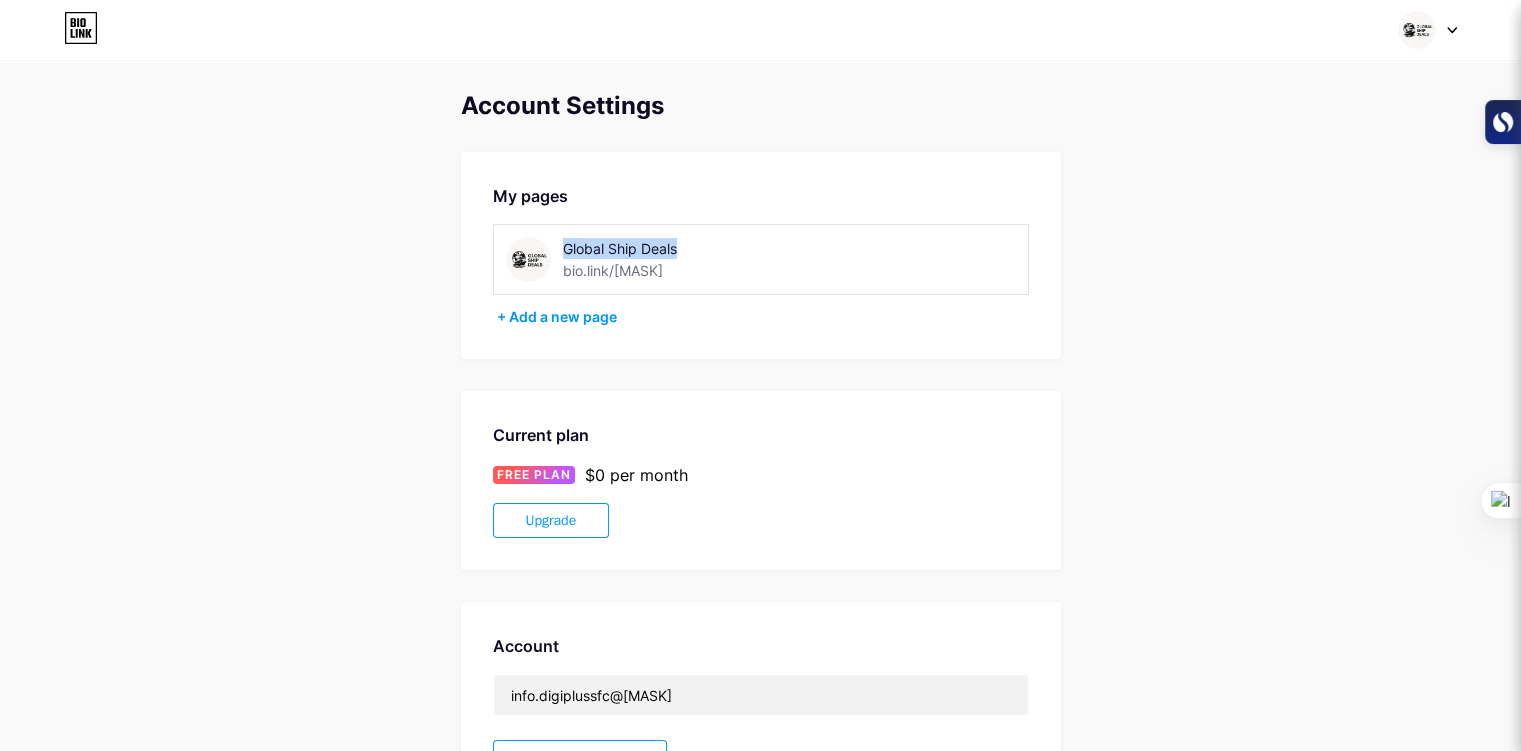 click on "Global Ship Deals   bio.link/[MASK]" at bounding box center (676, 259) 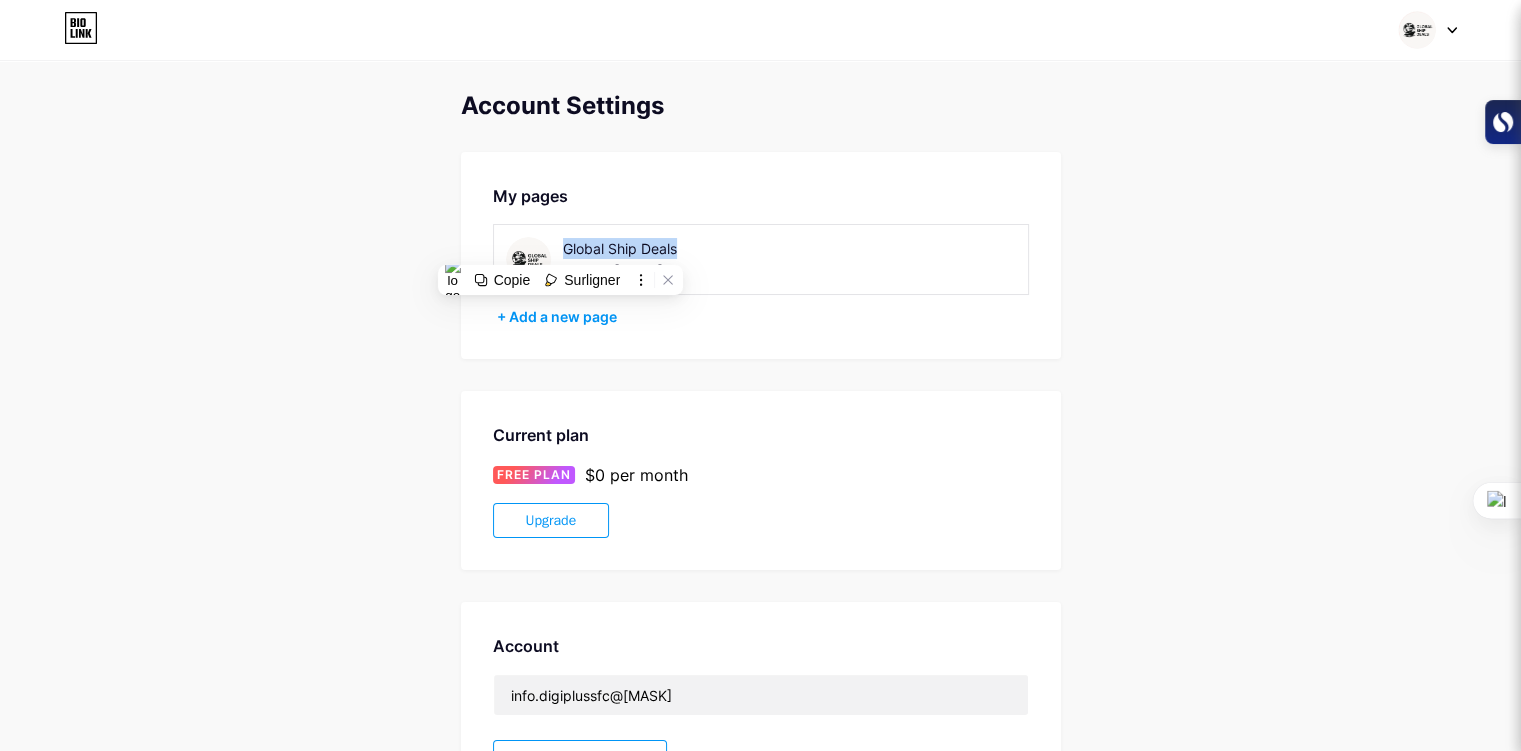 click on "Global Ship Deals" at bounding box center (670, 248) 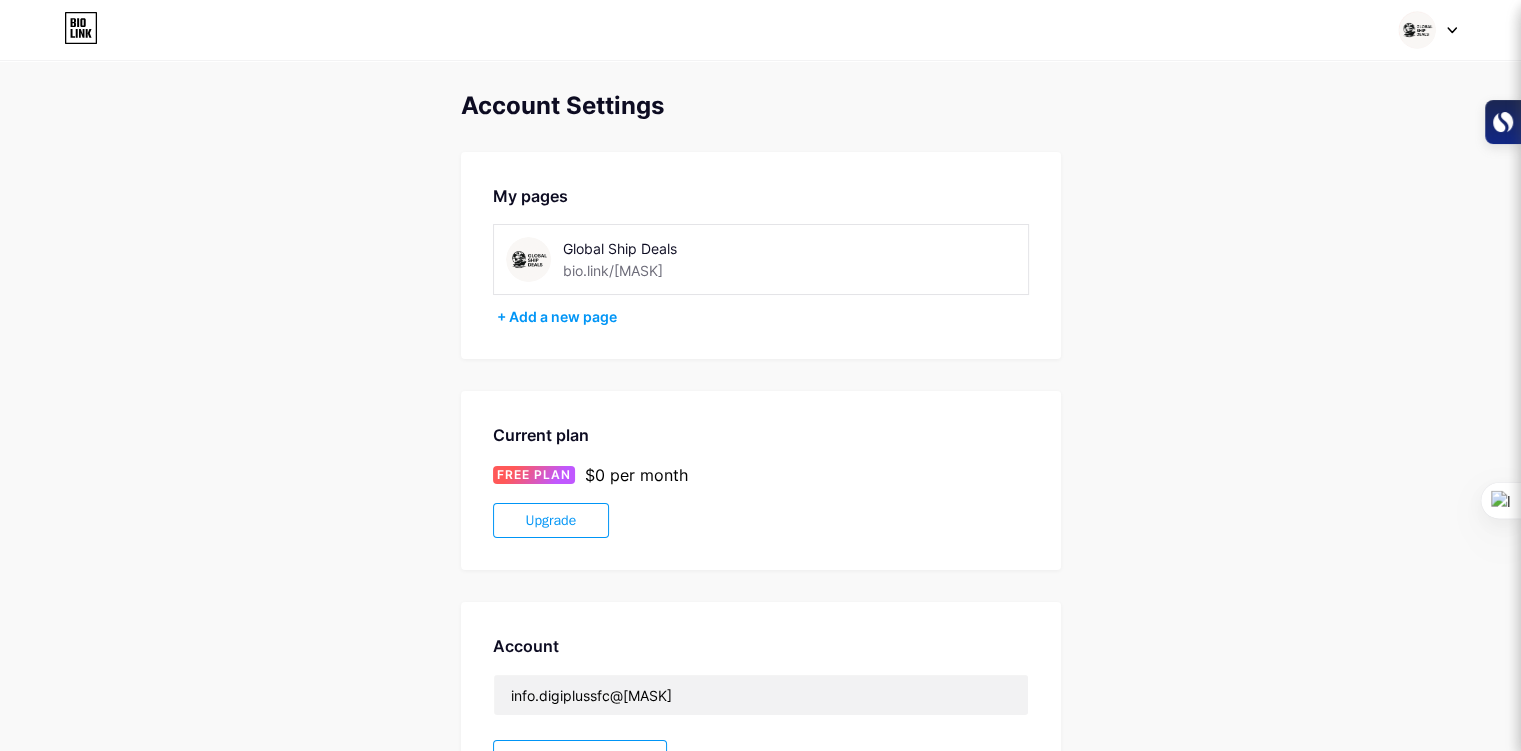 click on "Global Ship Deals   bio.link/[MASK]" at bounding box center [670, 259] 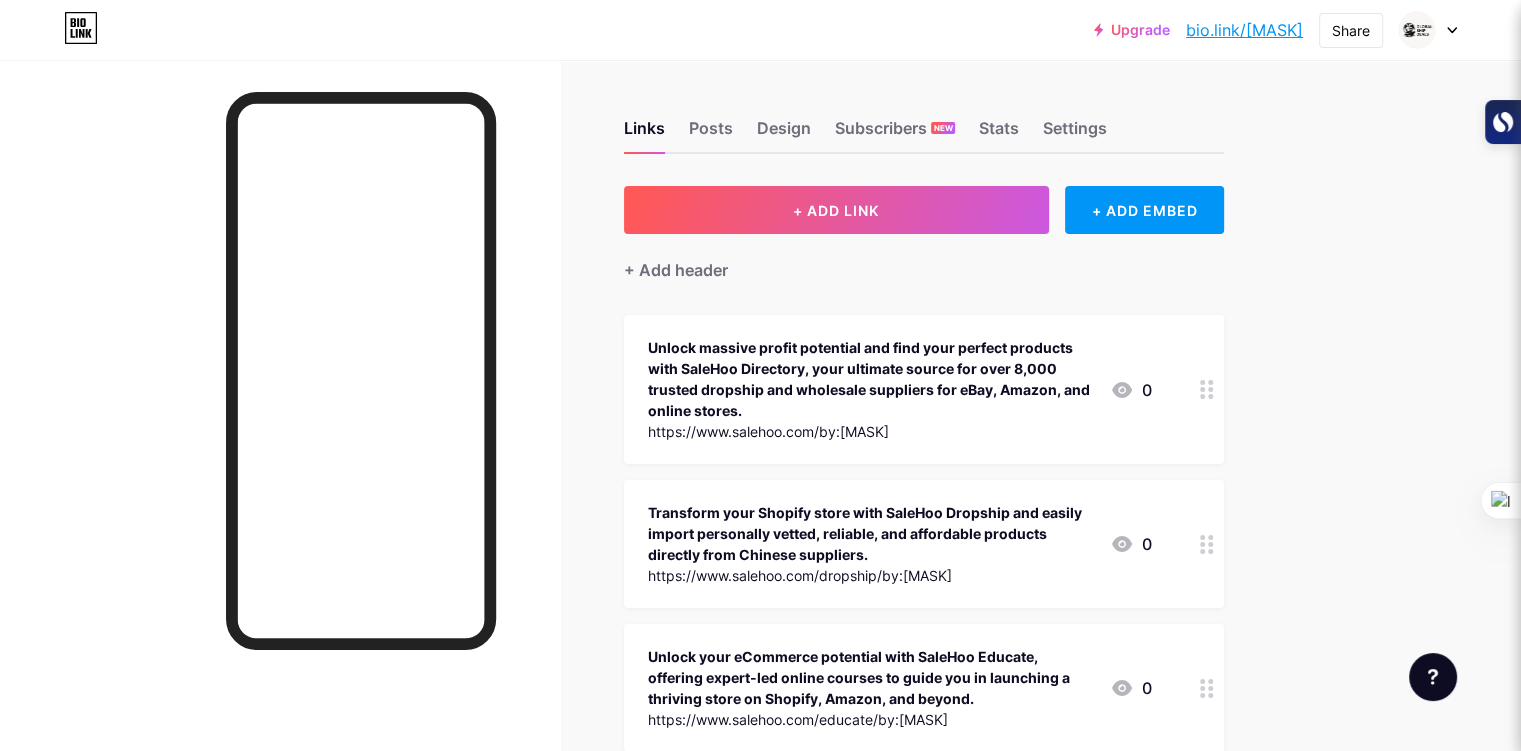 drag, startPoint x: 1306, startPoint y: 32, endPoint x: 1118, endPoint y: 38, distance: 188.09572 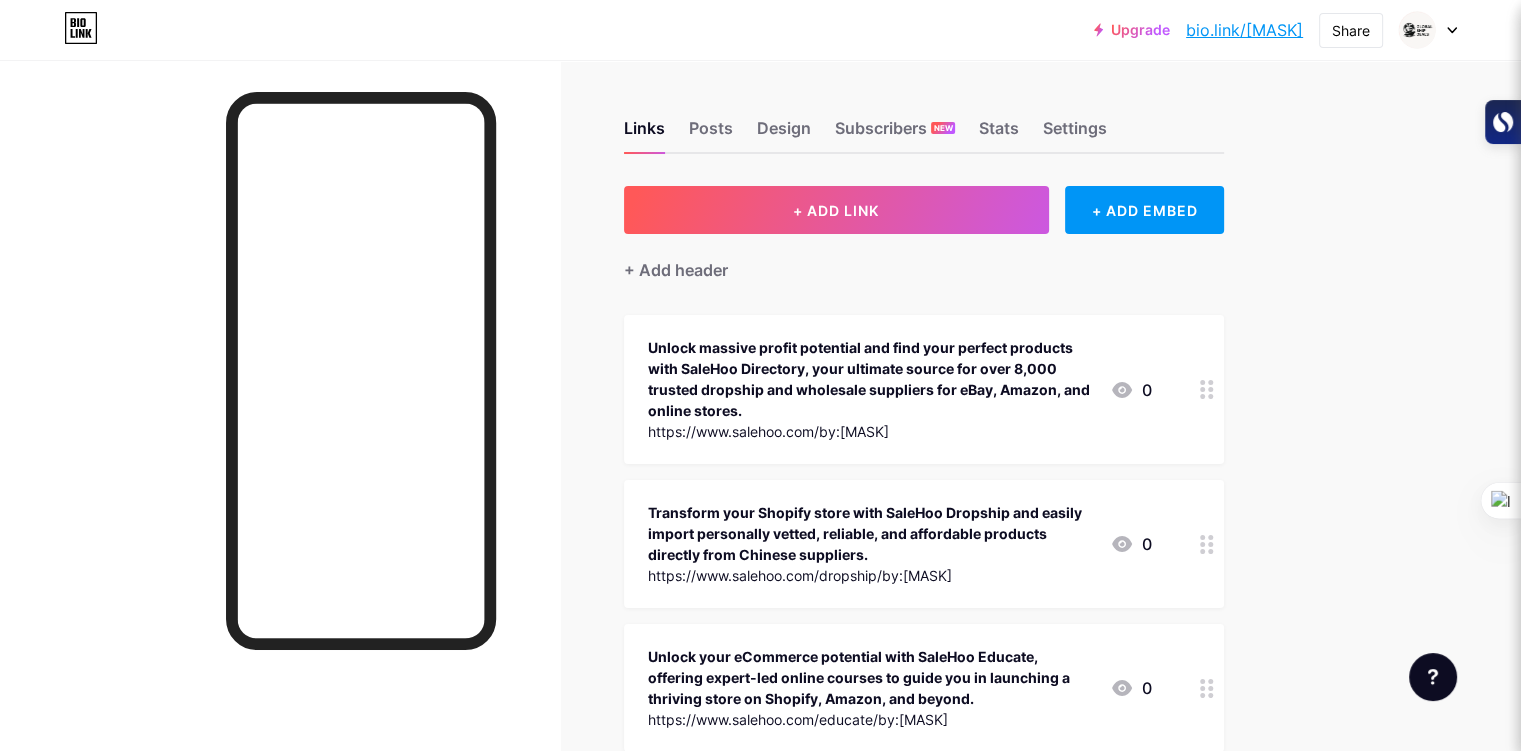 click on "Upgrade   bio.link/[MASK]   bio.link/[MASK]   Share               Switch accounts     Global Ship Deals   bio.link/[MASK]       + Add a new page        Account settings   Logout" at bounding box center [1275, 30] 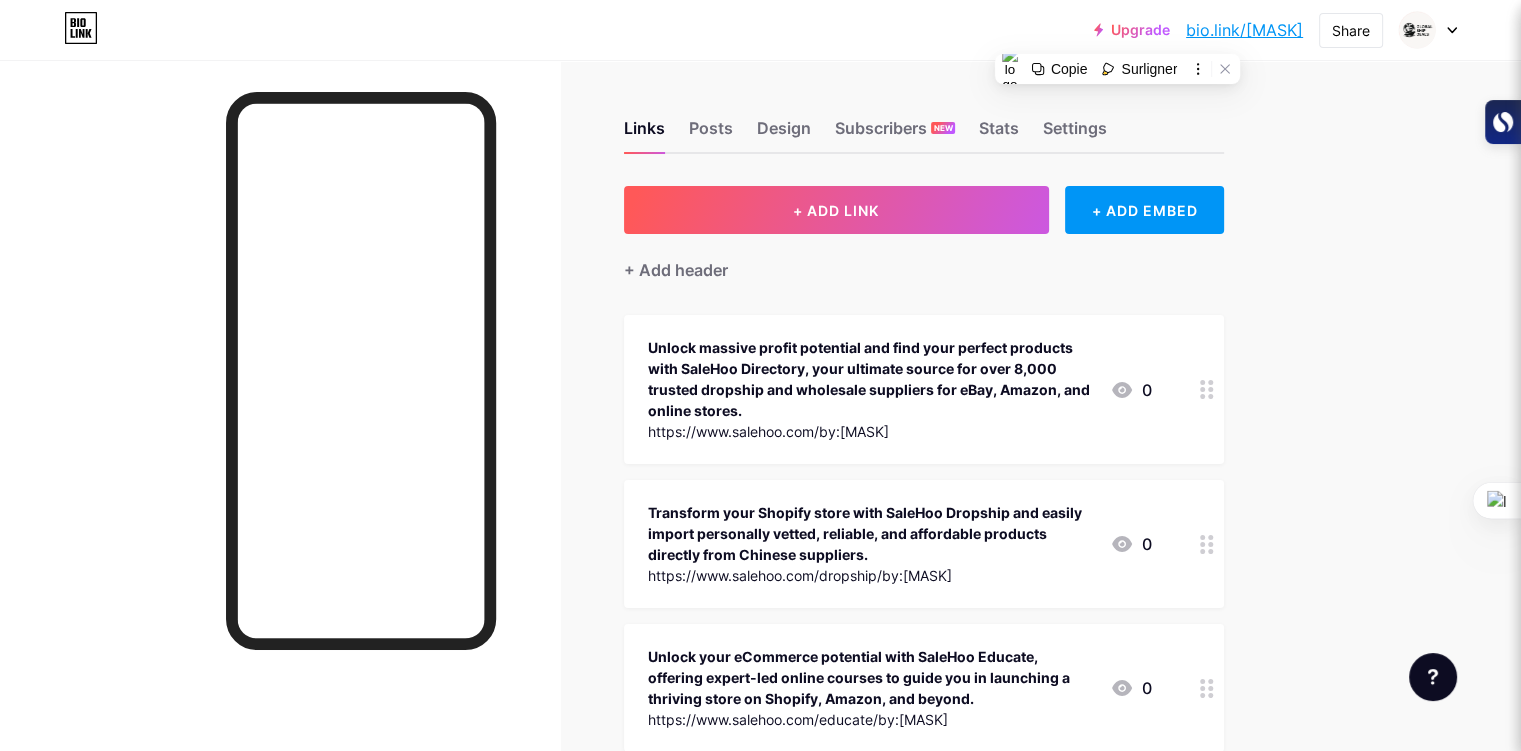 click on "Share" at bounding box center [1351, 30] 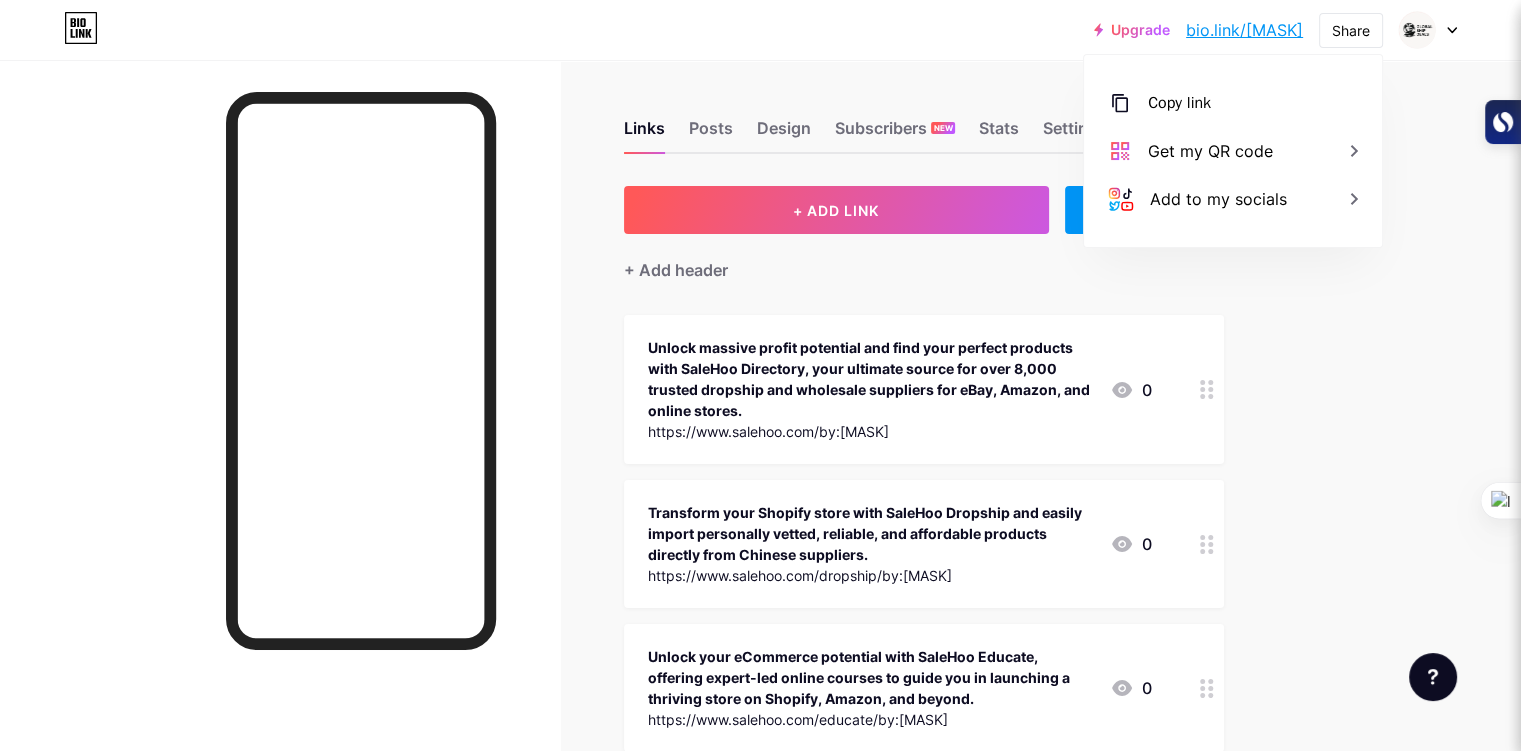 click on "Copy link" at bounding box center (1179, 103) 